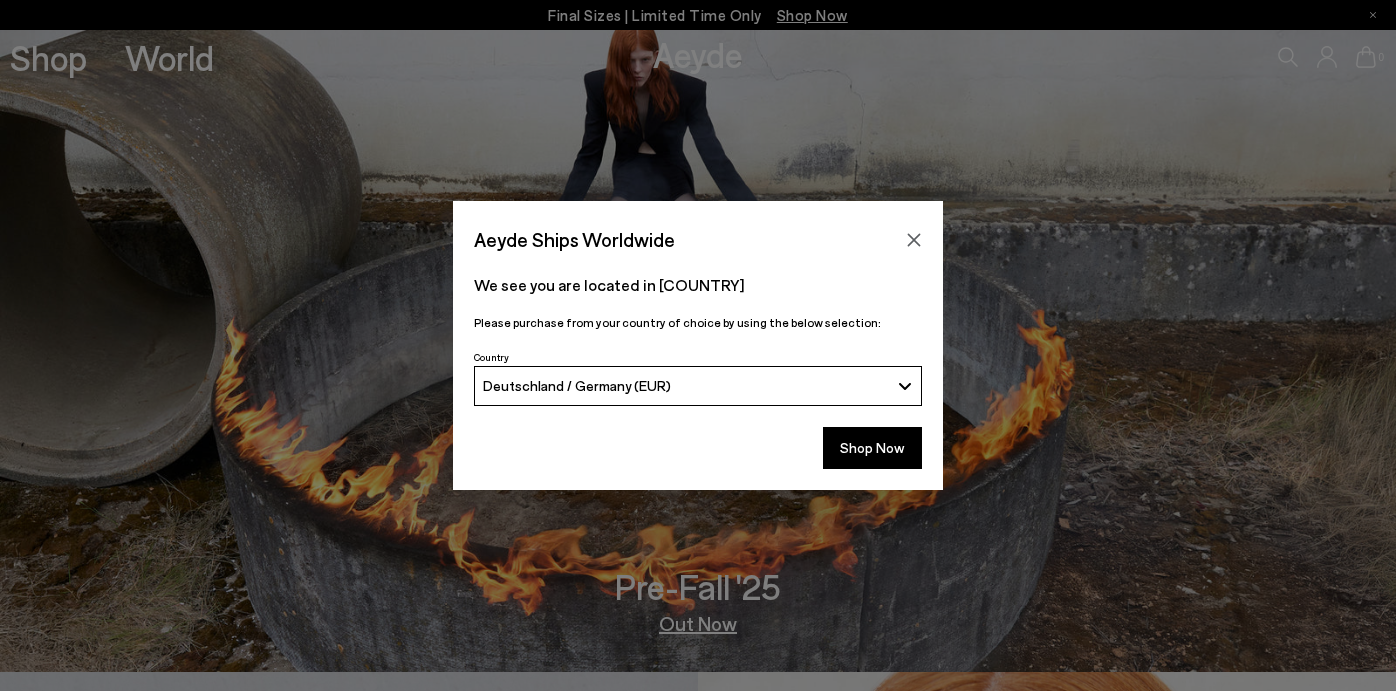 click 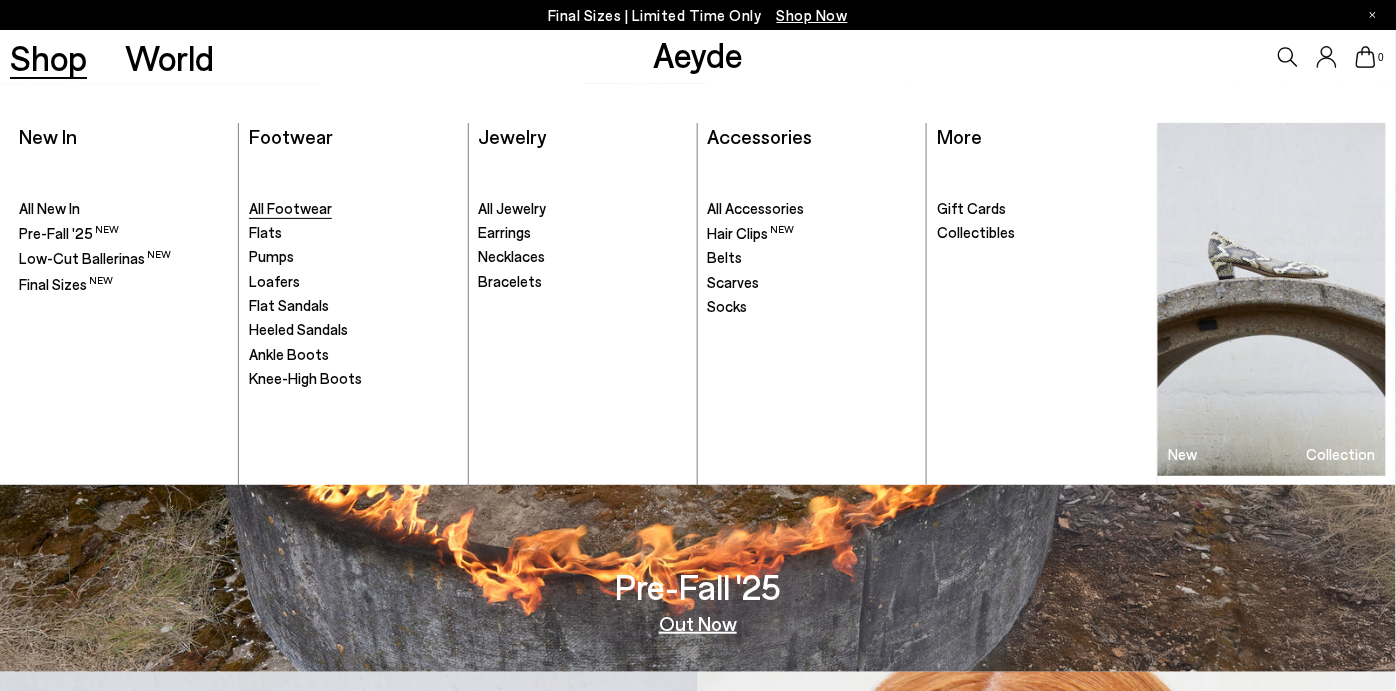 click on "All Footwear" at bounding box center [290, 208] 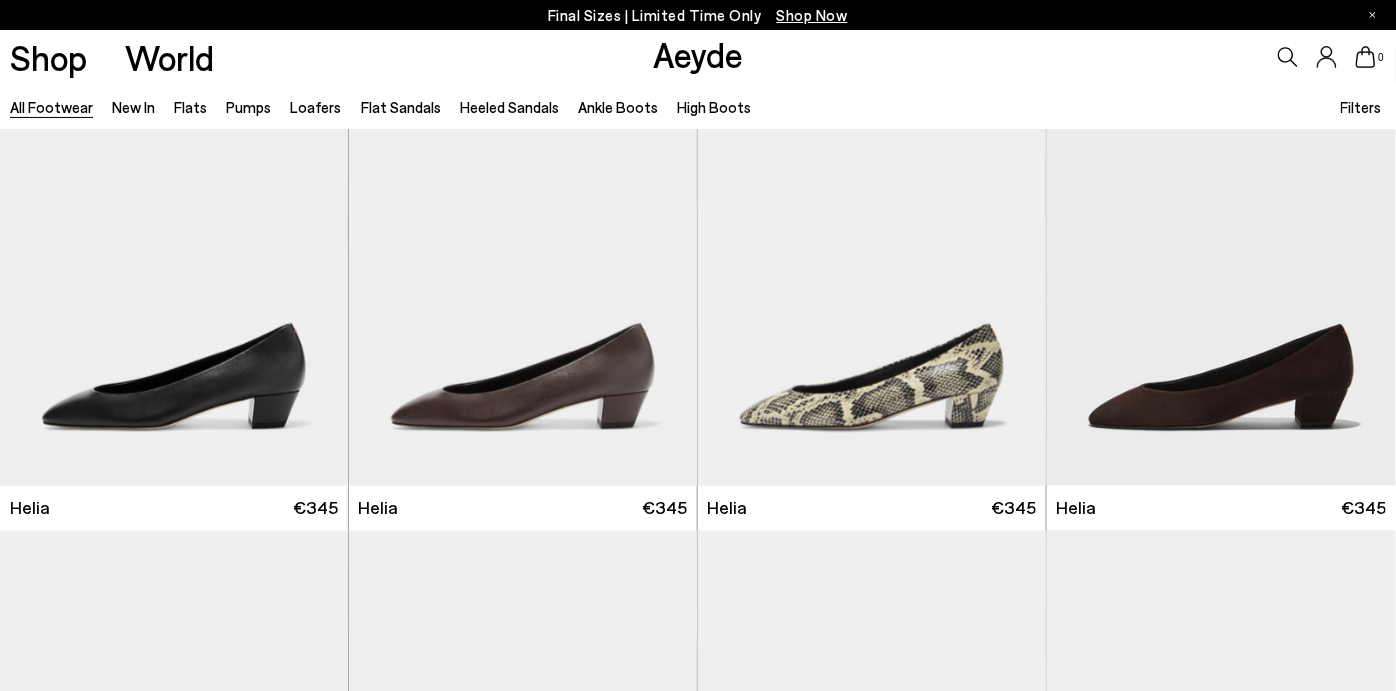 scroll, scrollTop: 566, scrollLeft: 0, axis: vertical 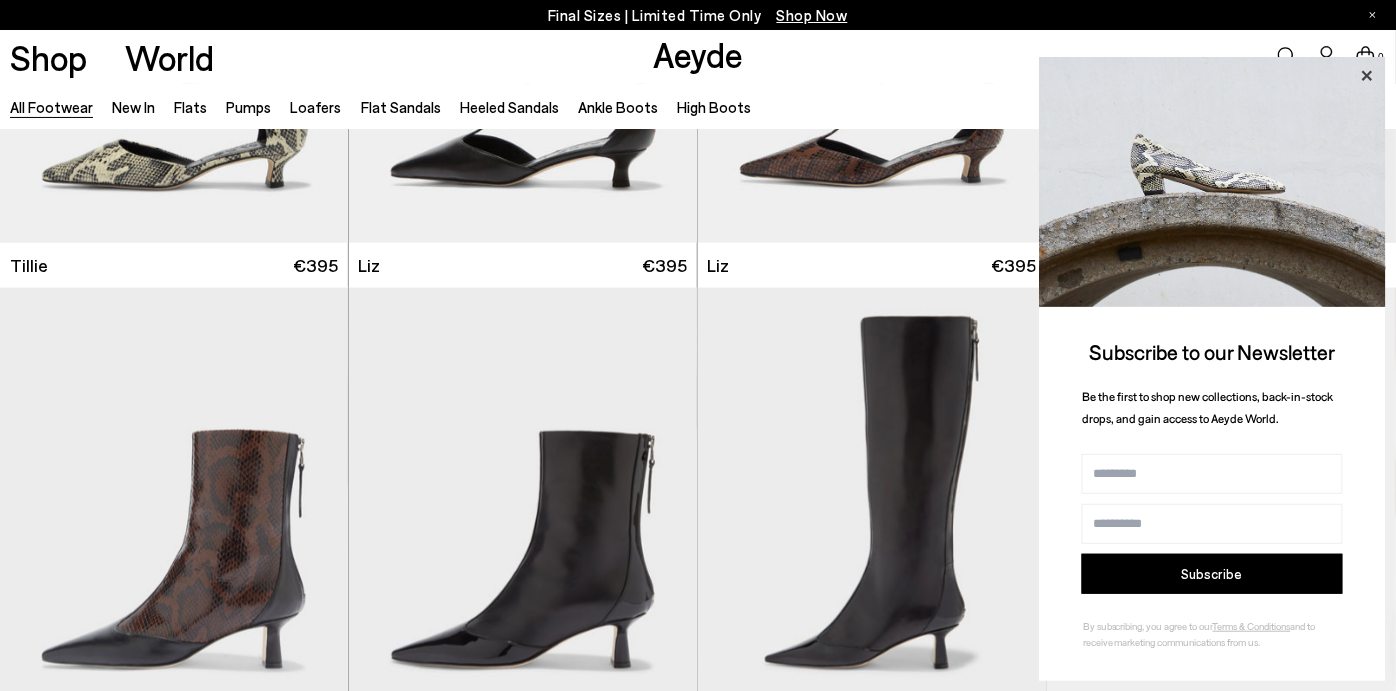 click 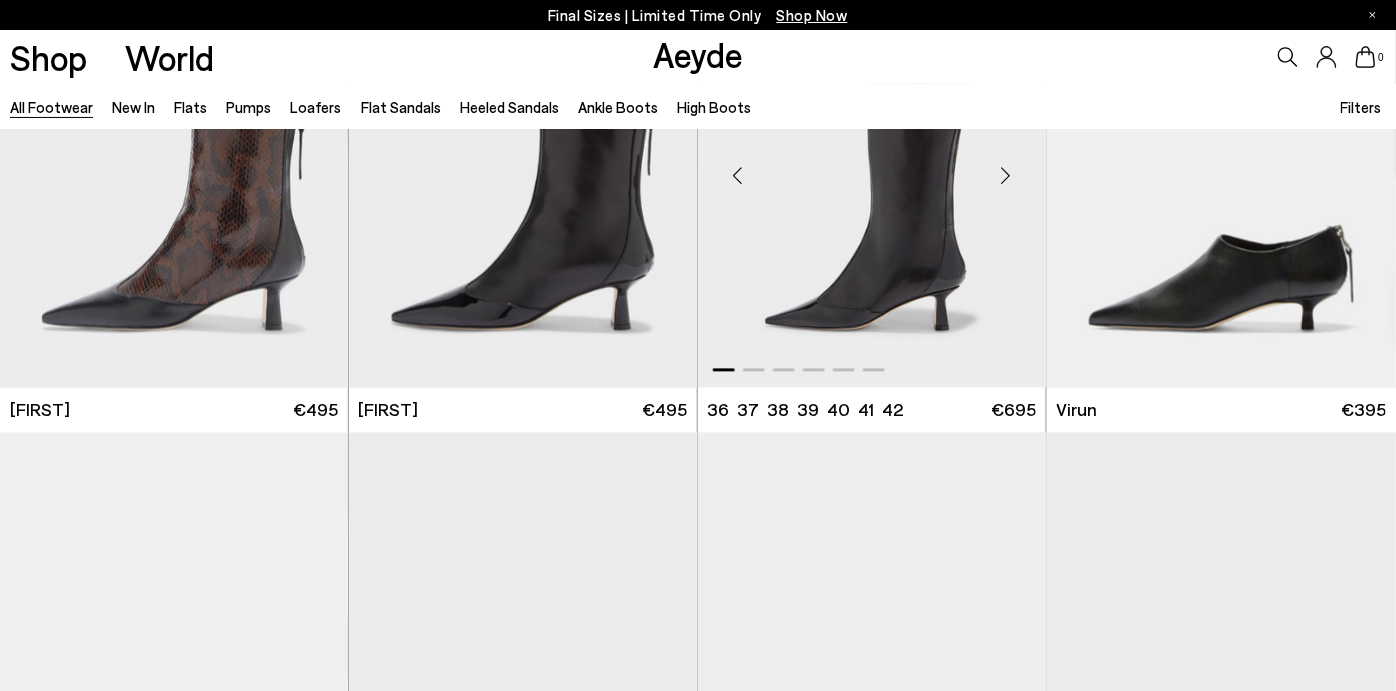 scroll, scrollTop: 3124, scrollLeft: 0, axis: vertical 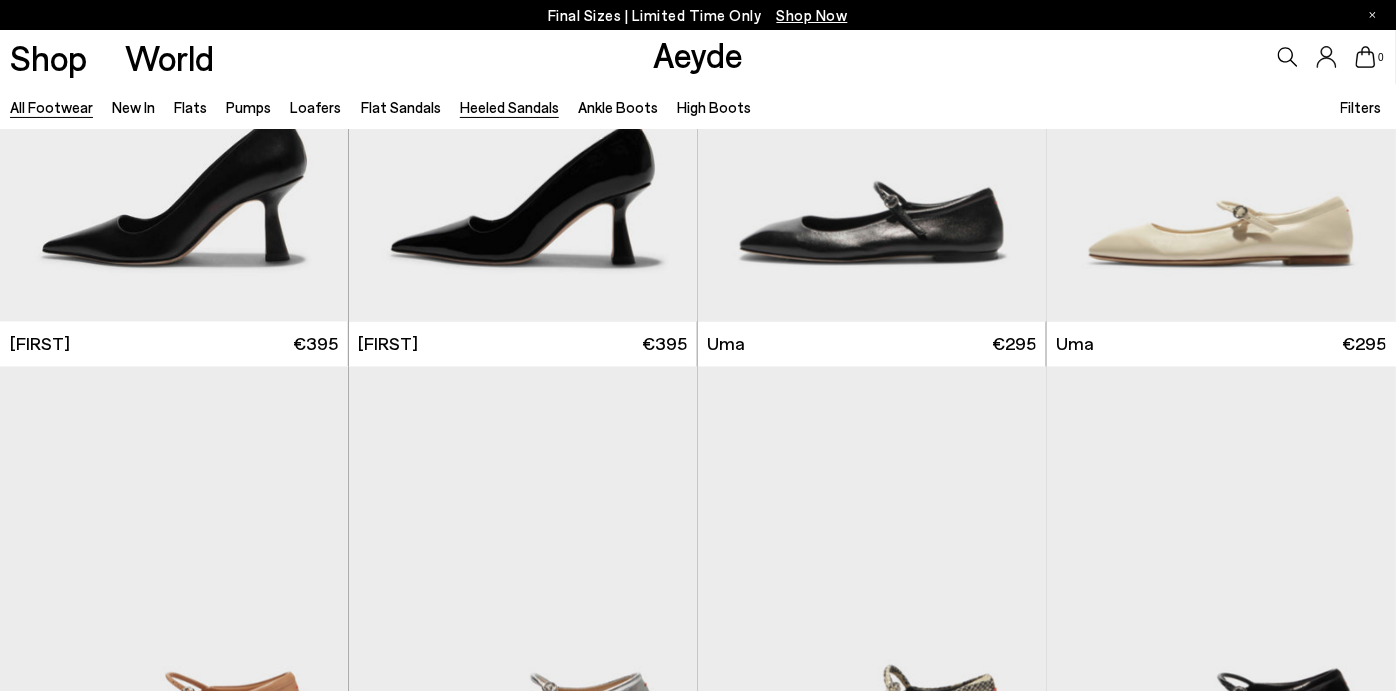 click on "Heeled Sandals" at bounding box center [509, 107] 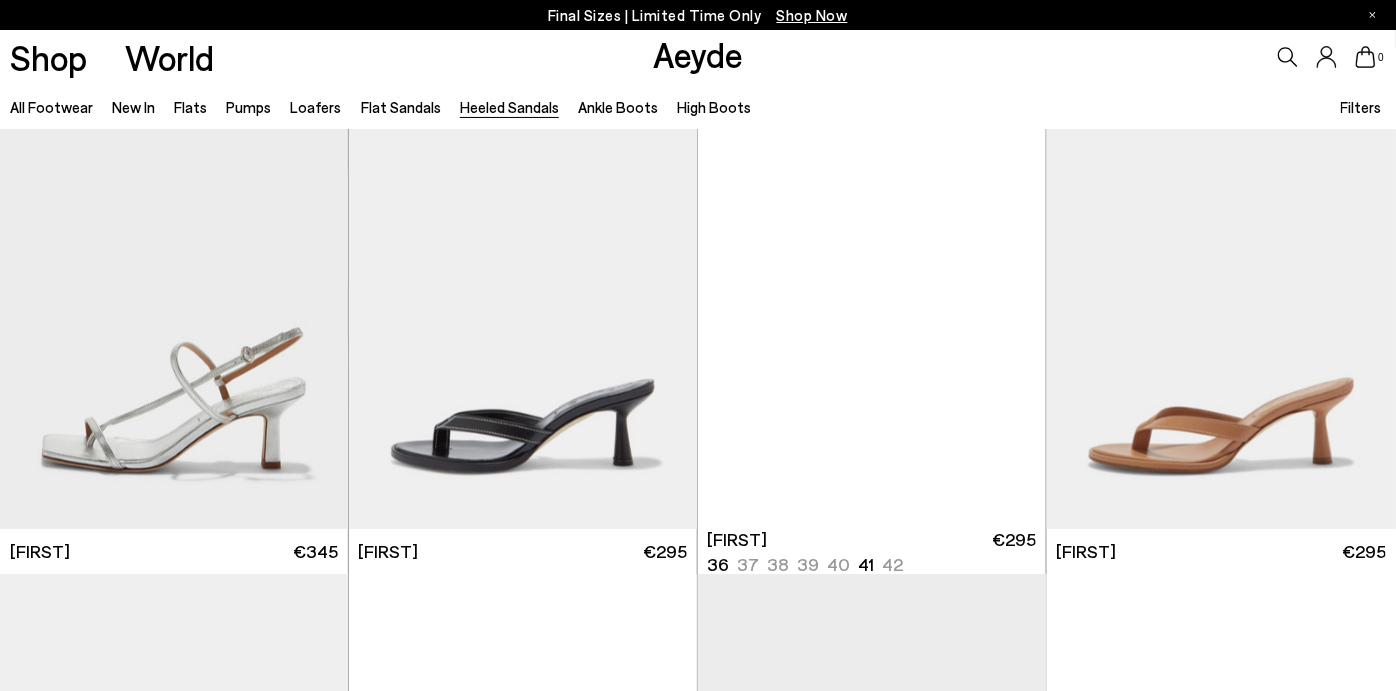 scroll, scrollTop: 1060, scrollLeft: 0, axis: vertical 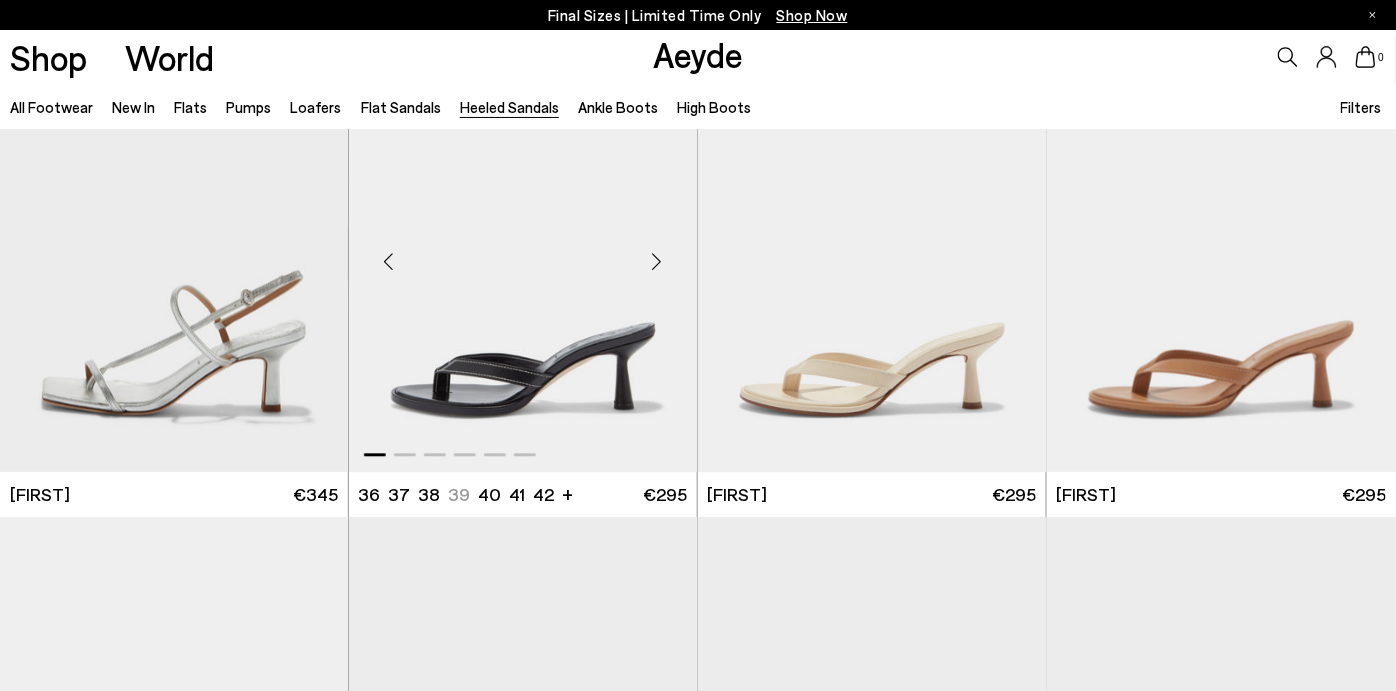 click at bounding box center (523, 254) 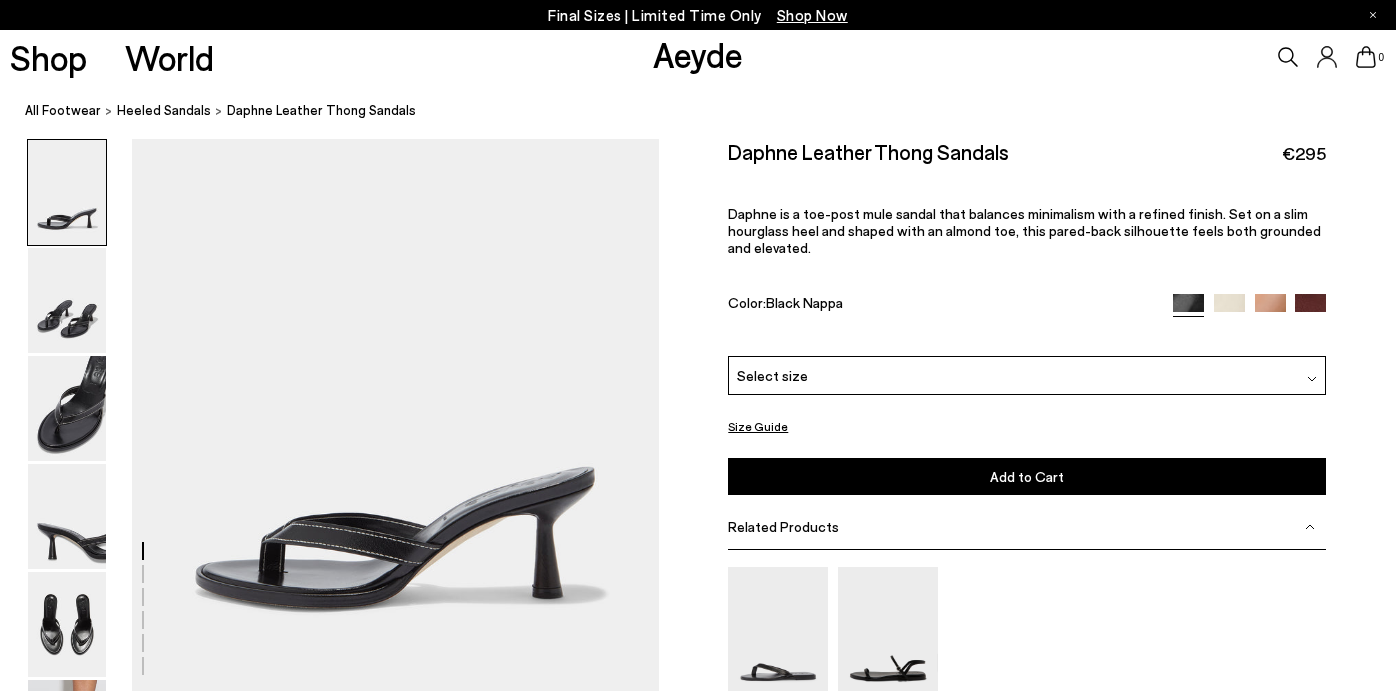 scroll, scrollTop: 0, scrollLeft: 0, axis: both 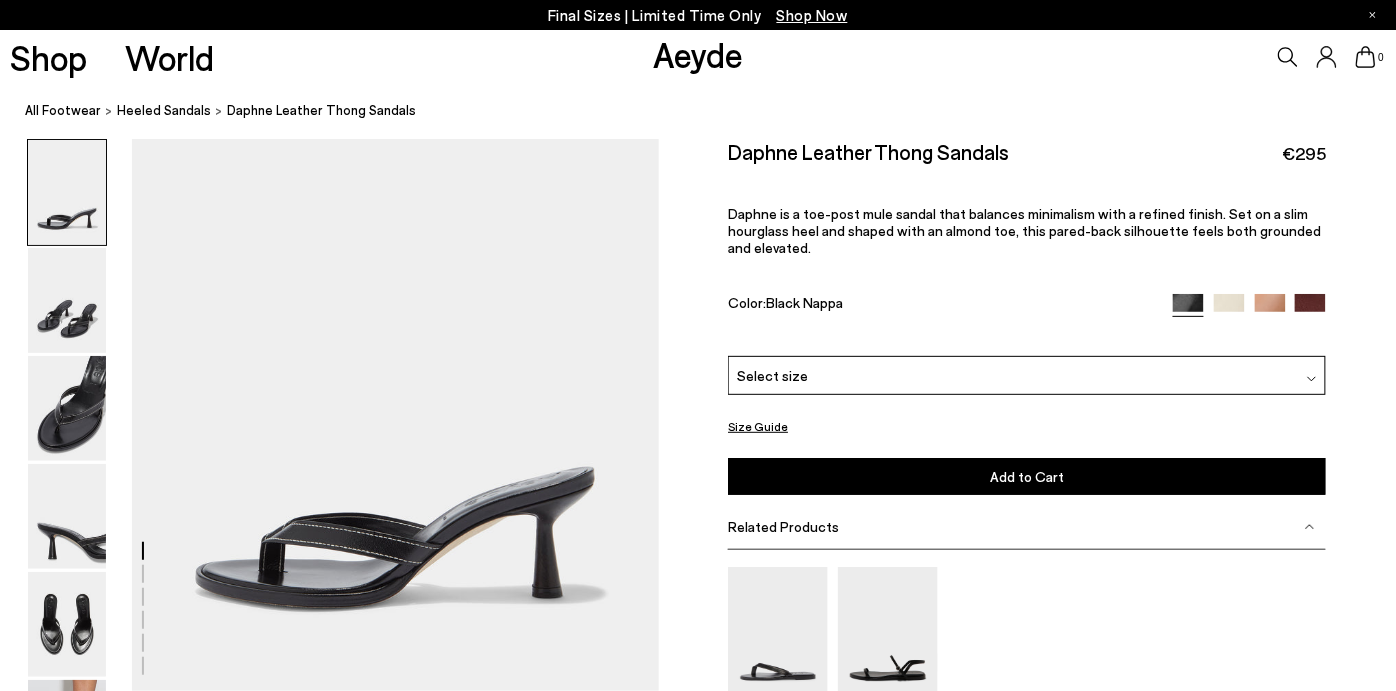 click on "Select size" at bounding box center [1027, 375] 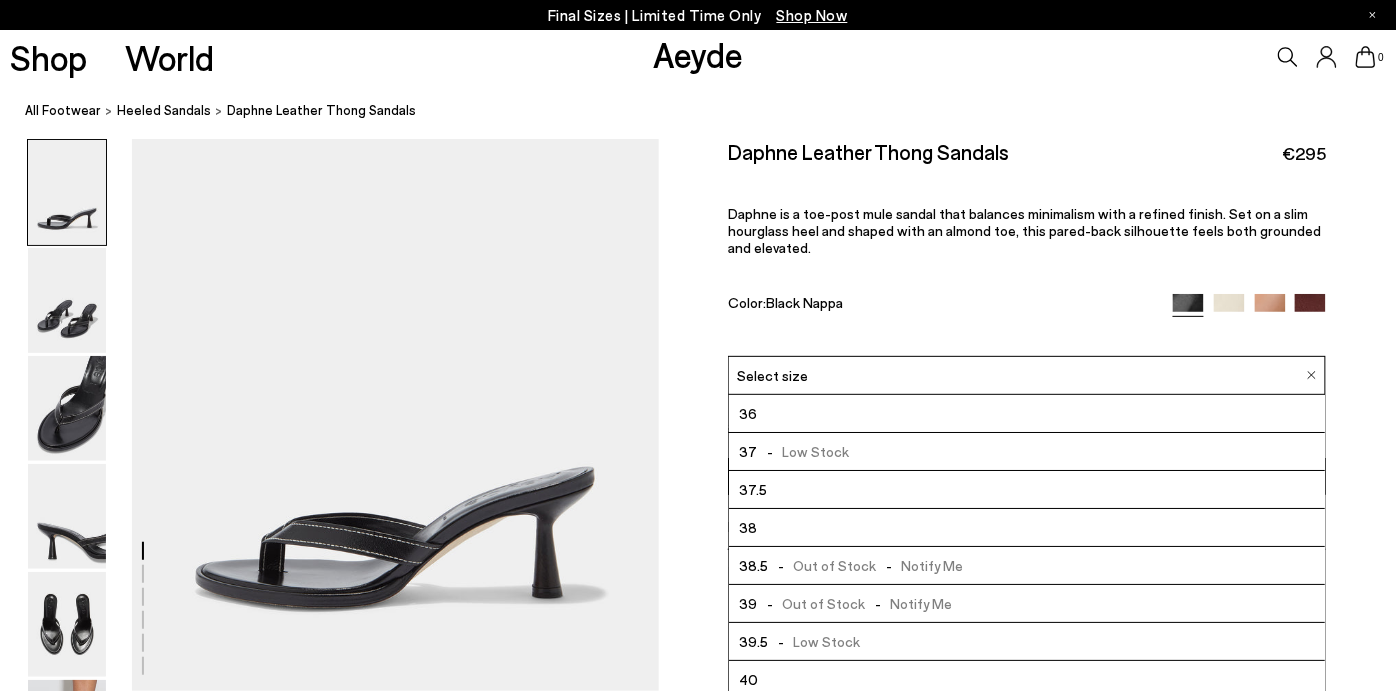 click on "- Low Stock" at bounding box center (814, 641) 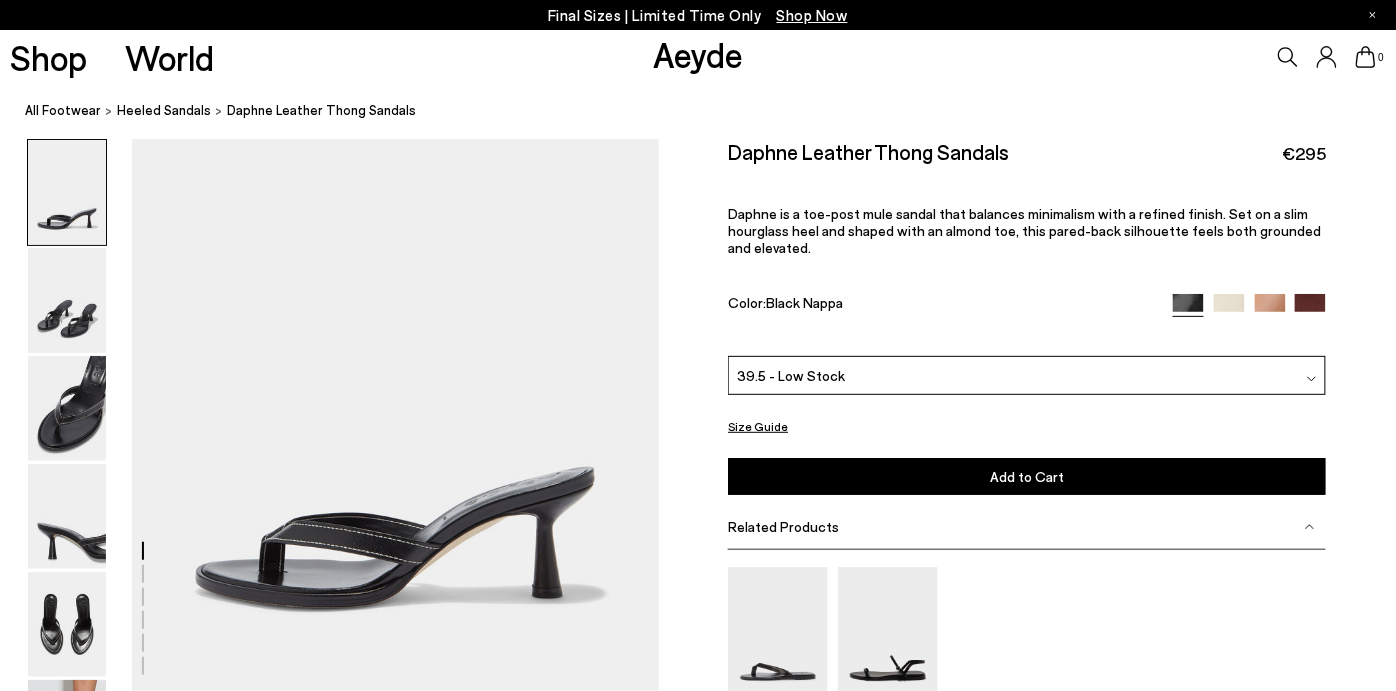 click on "Add to Cart Select a Size First" at bounding box center [1027, 476] 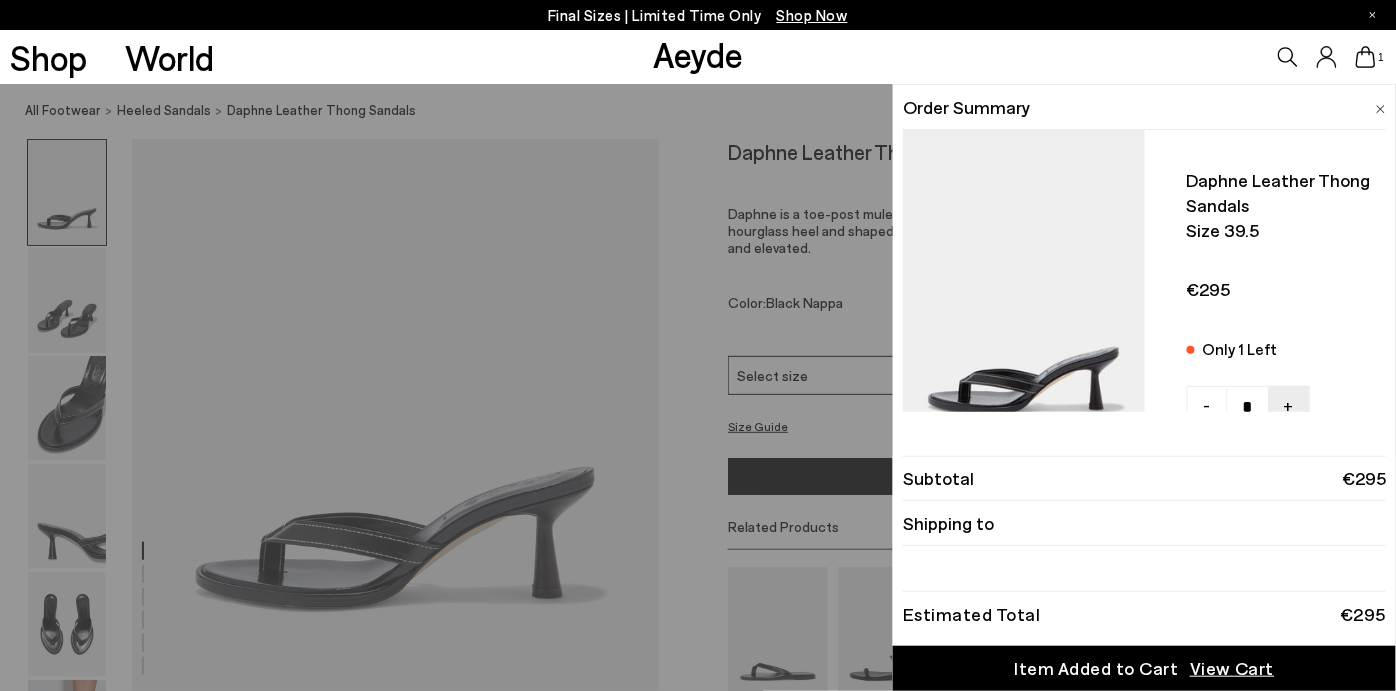 click at bounding box center (1381, 109) 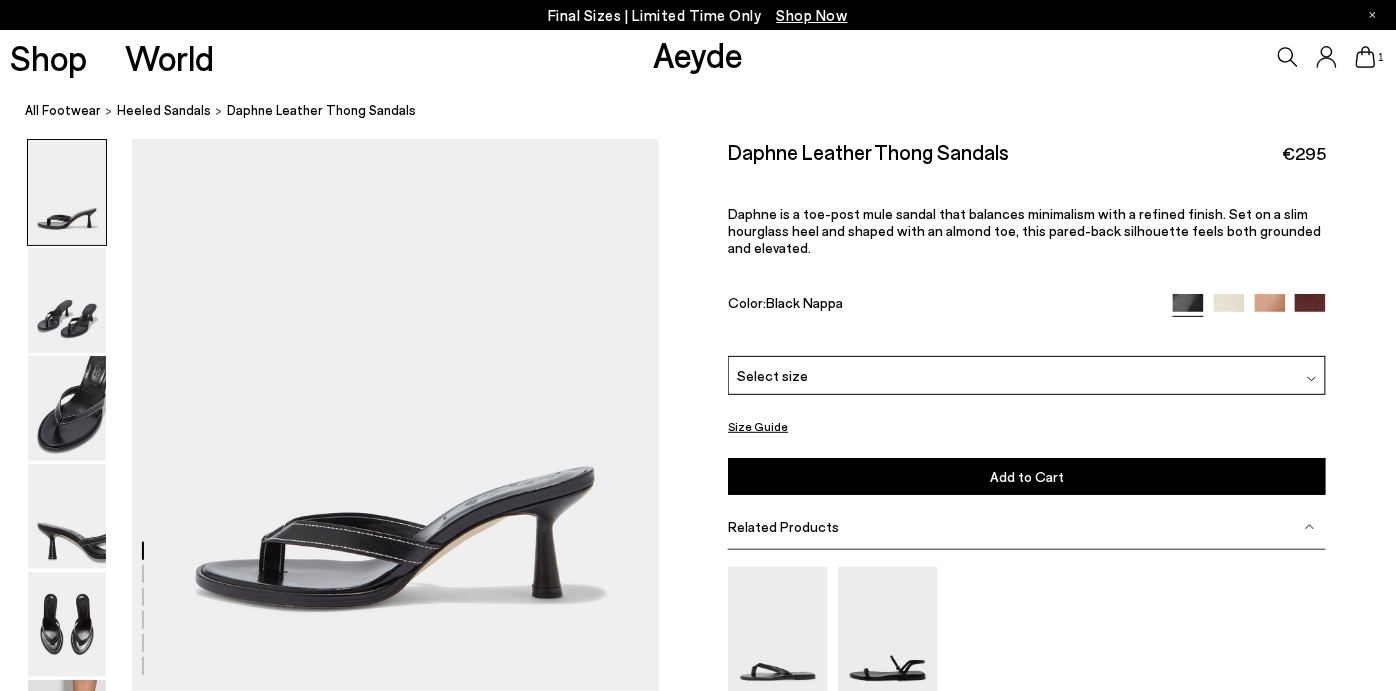 click at bounding box center (1270, 309) 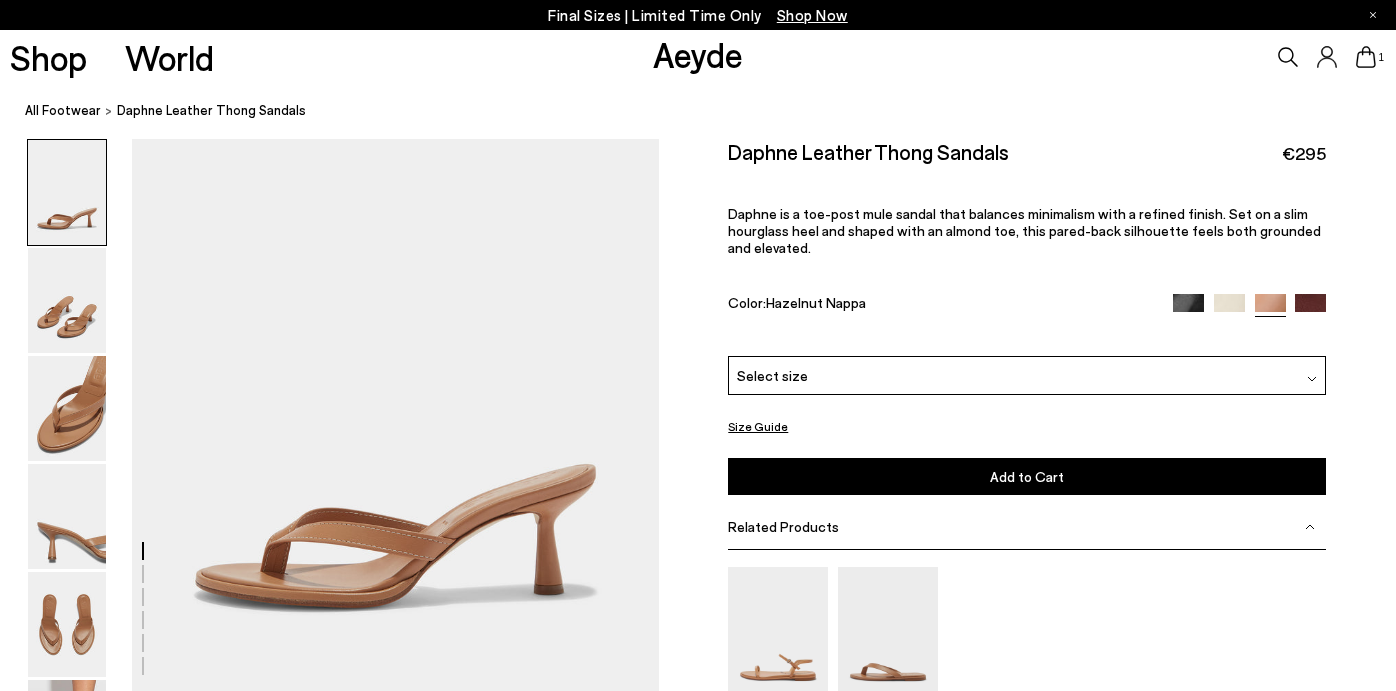 scroll, scrollTop: 0, scrollLeft: 0, axis: both 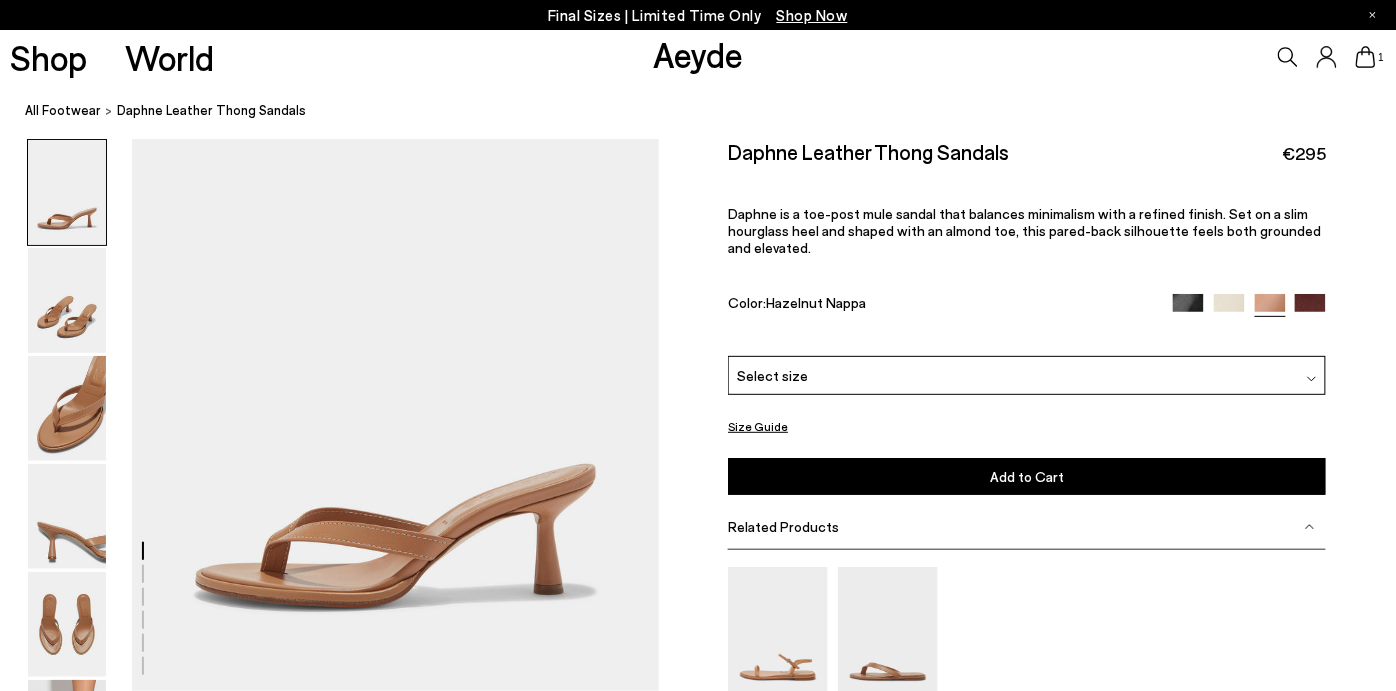 click on "Select size" at bounding box center [1027, 375] 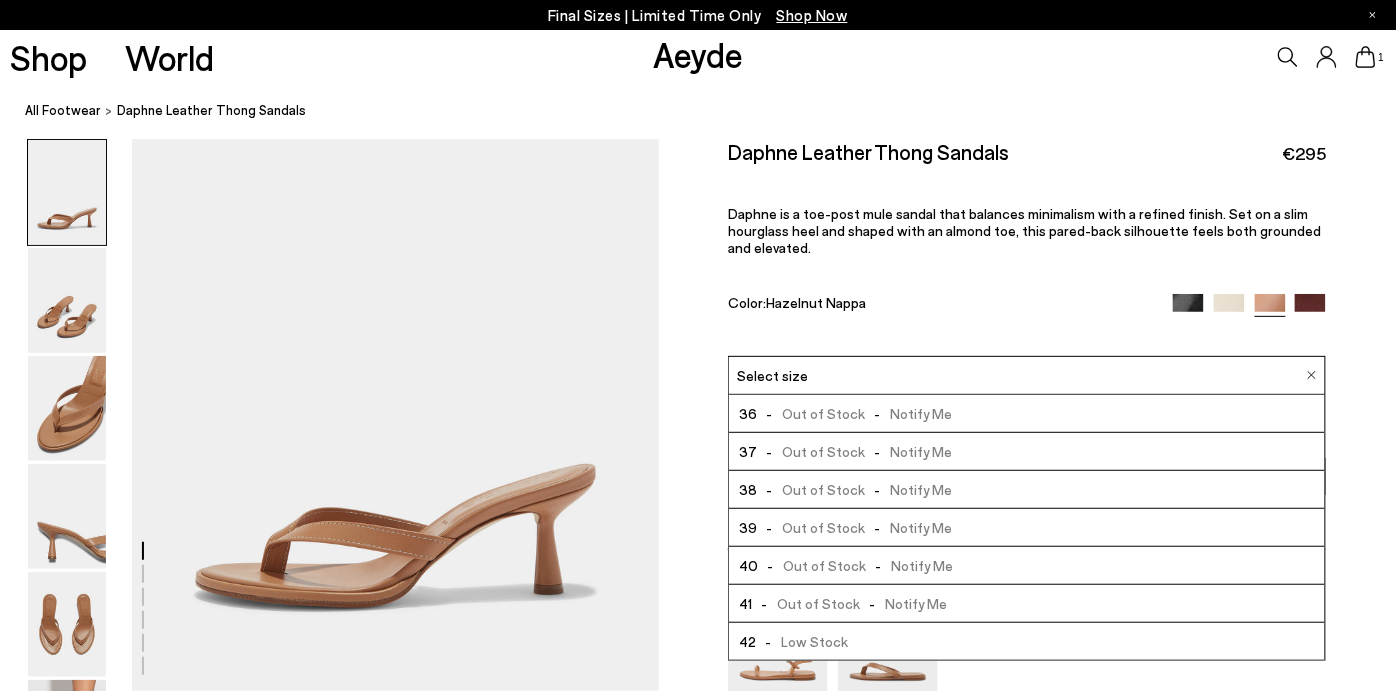 click at bounding box center [1249, 305] 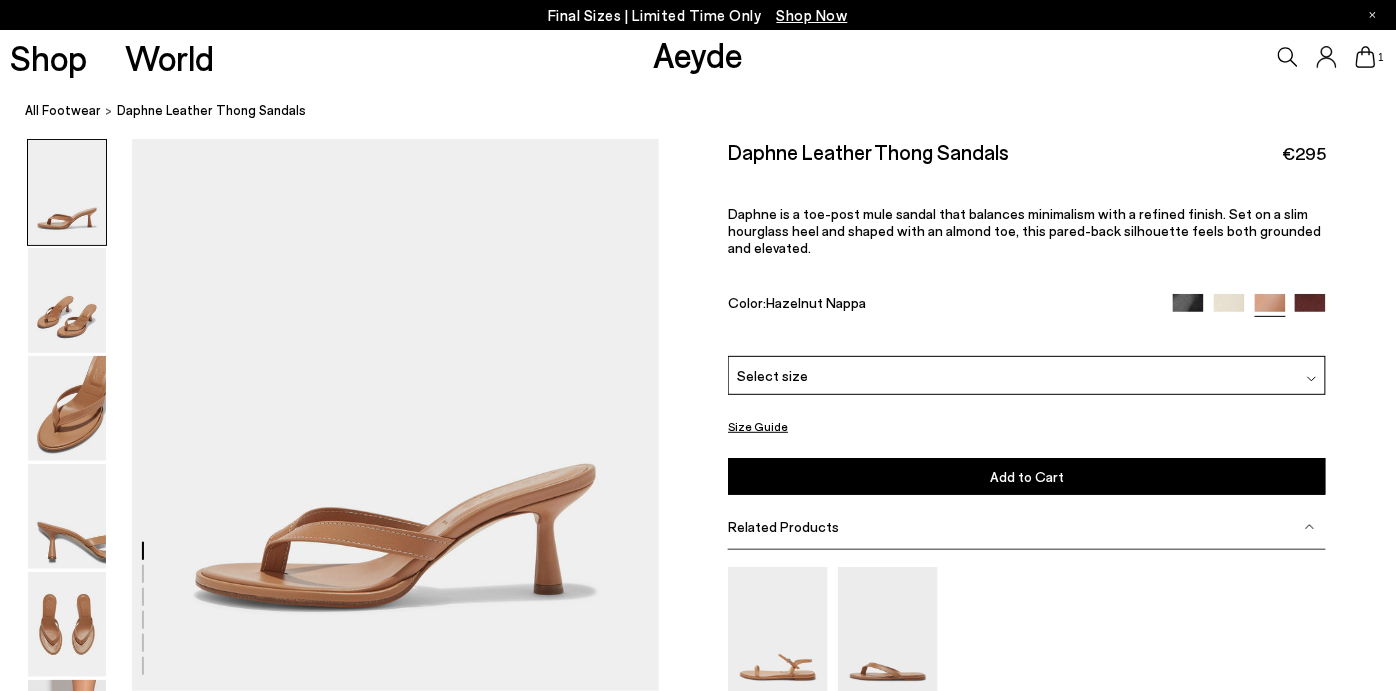 click on "Daphne Leather Thong Sandals
€295
Daphne is a toe-post mule sandal that balances minimalism with a refined finish. Set on a slim hourglass heel and shaped with an almond toe, this pared-back silhouette feels both grounded and elevated.
Color:  Hazelnut Nappa" at bounding box center (1027, 247) 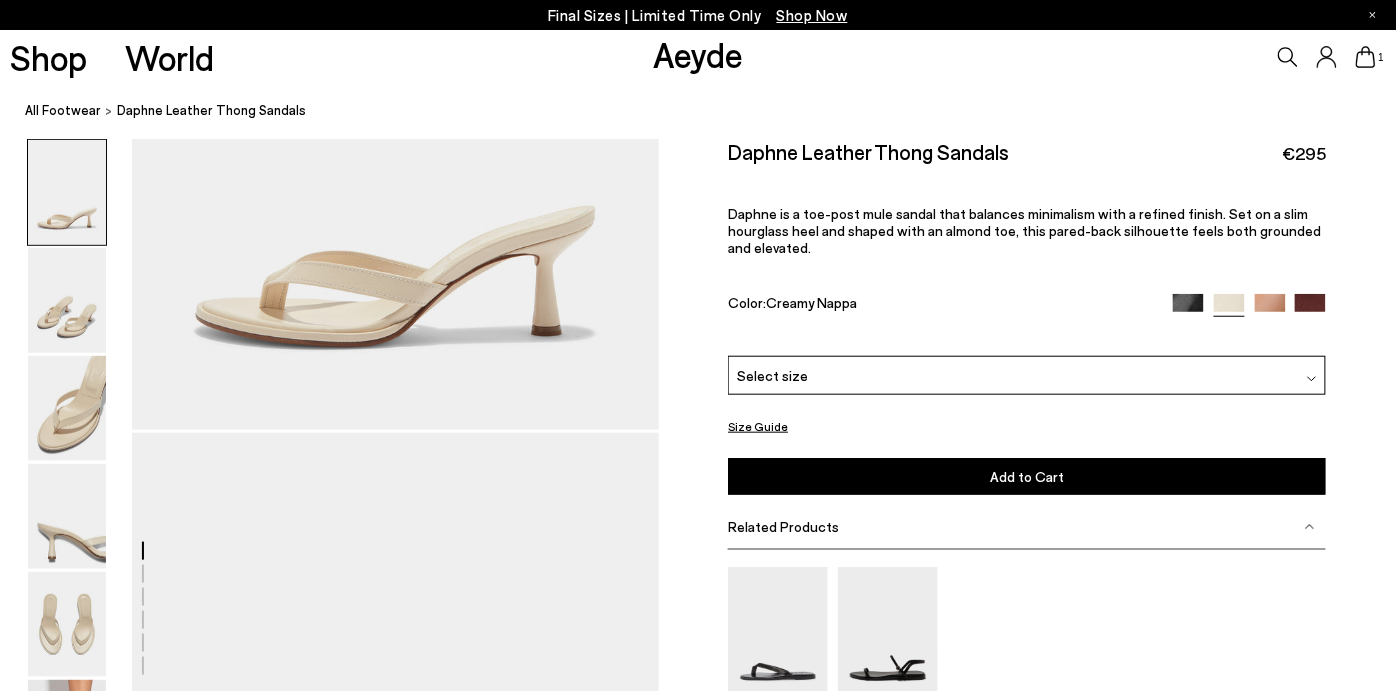 scroll, scrollTop: 285, scrollLeft: 0, axis: vertical 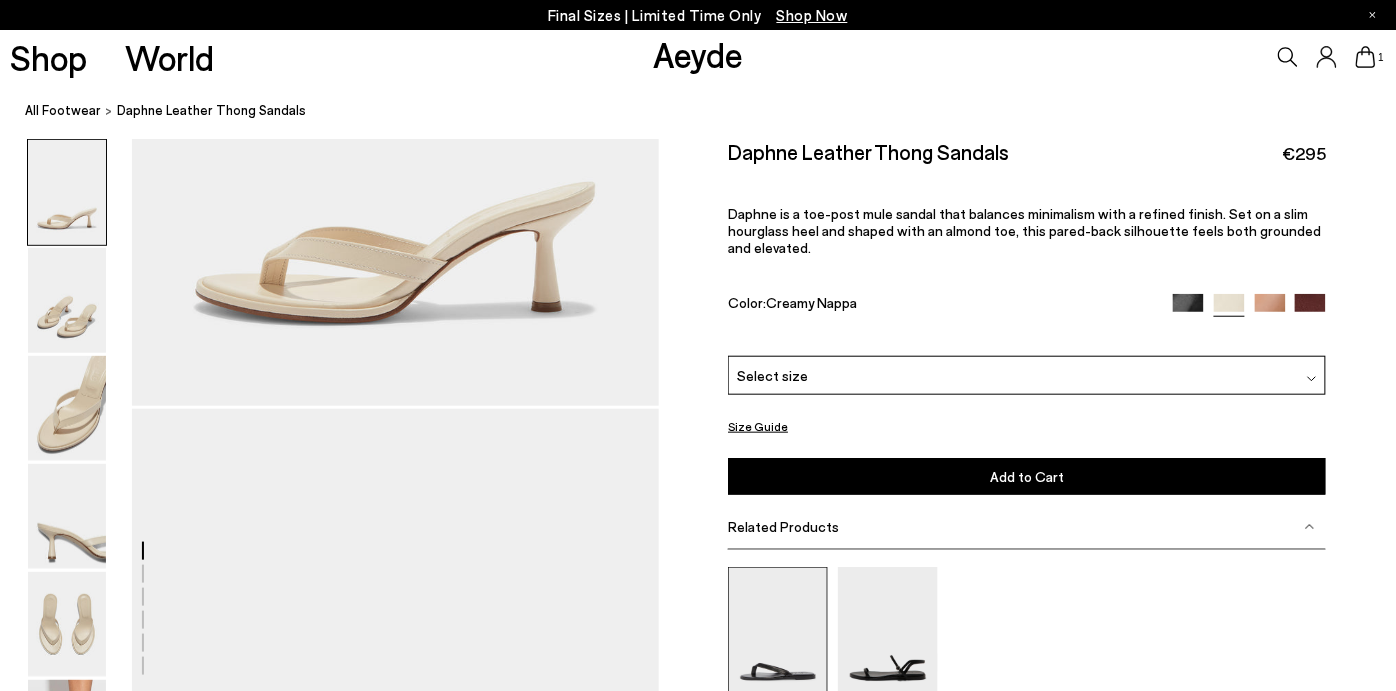 click at bounding box center [778, 633] 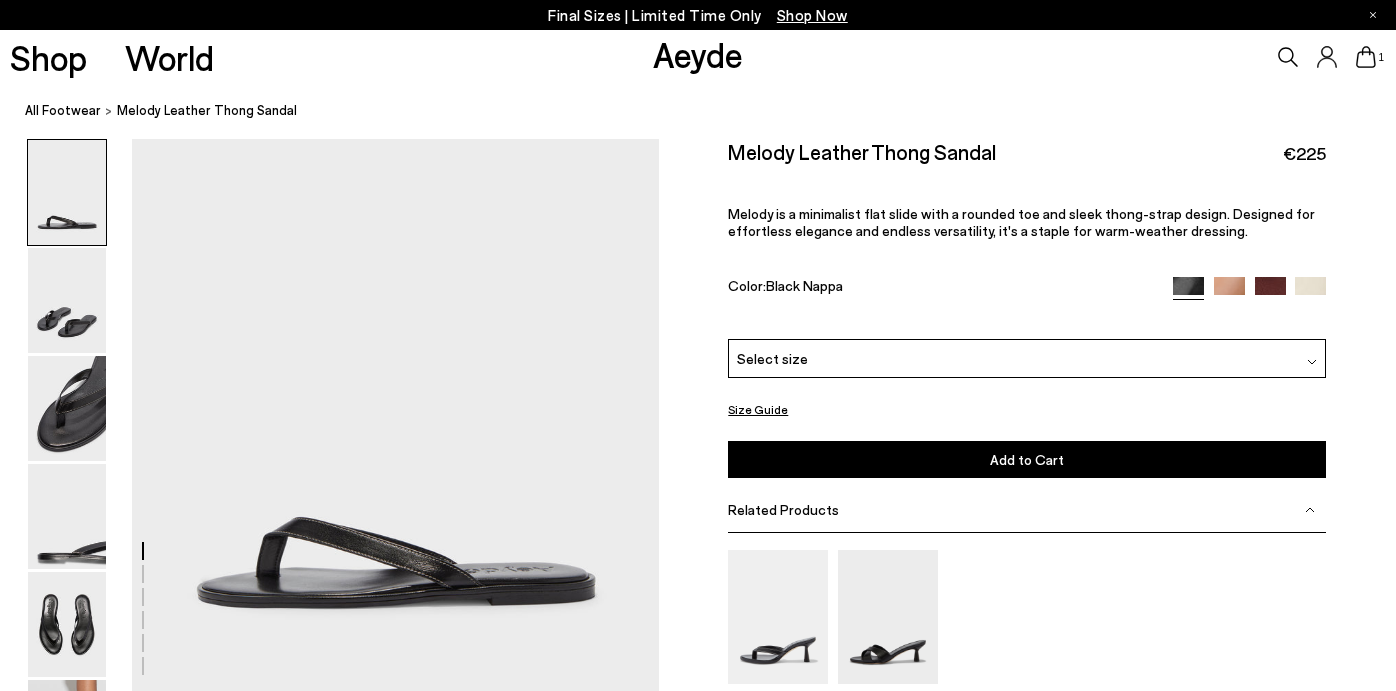 scroll, scrollTop: 0, scrollLeft: 0, axis: both 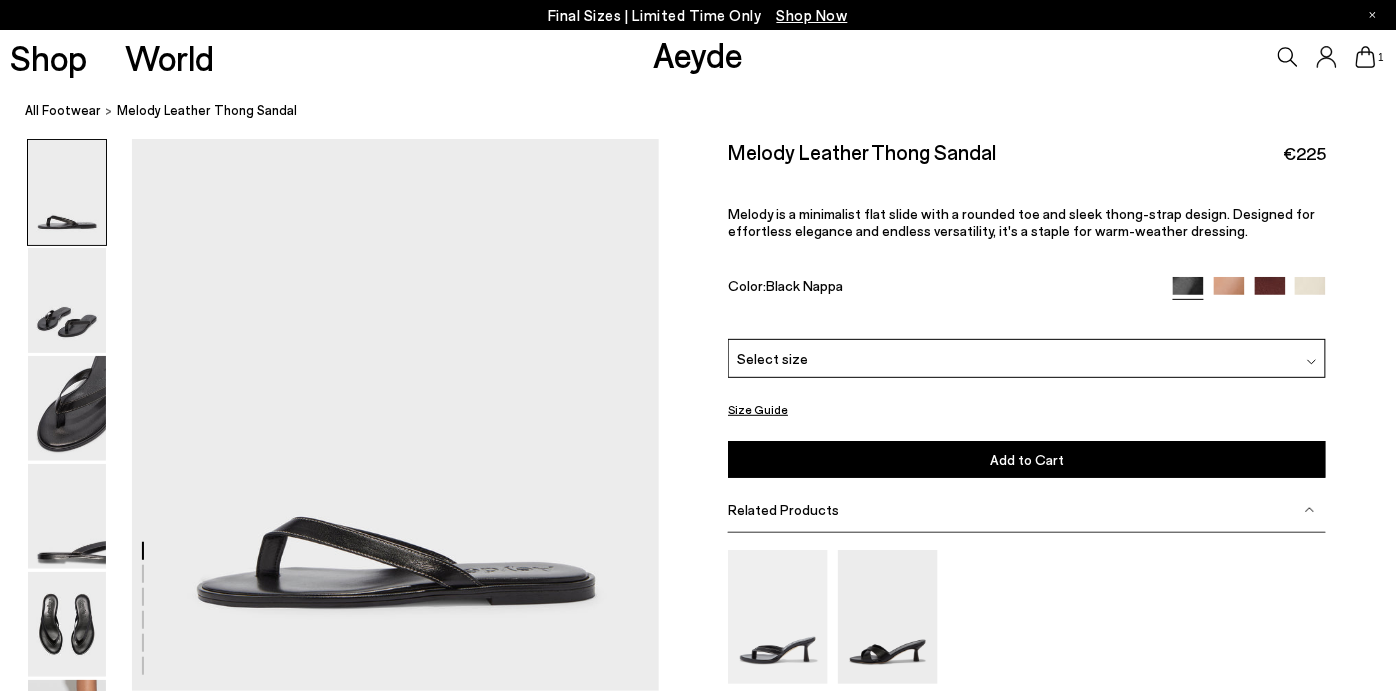 click on "Select size" at bounding box center (1027, 358) 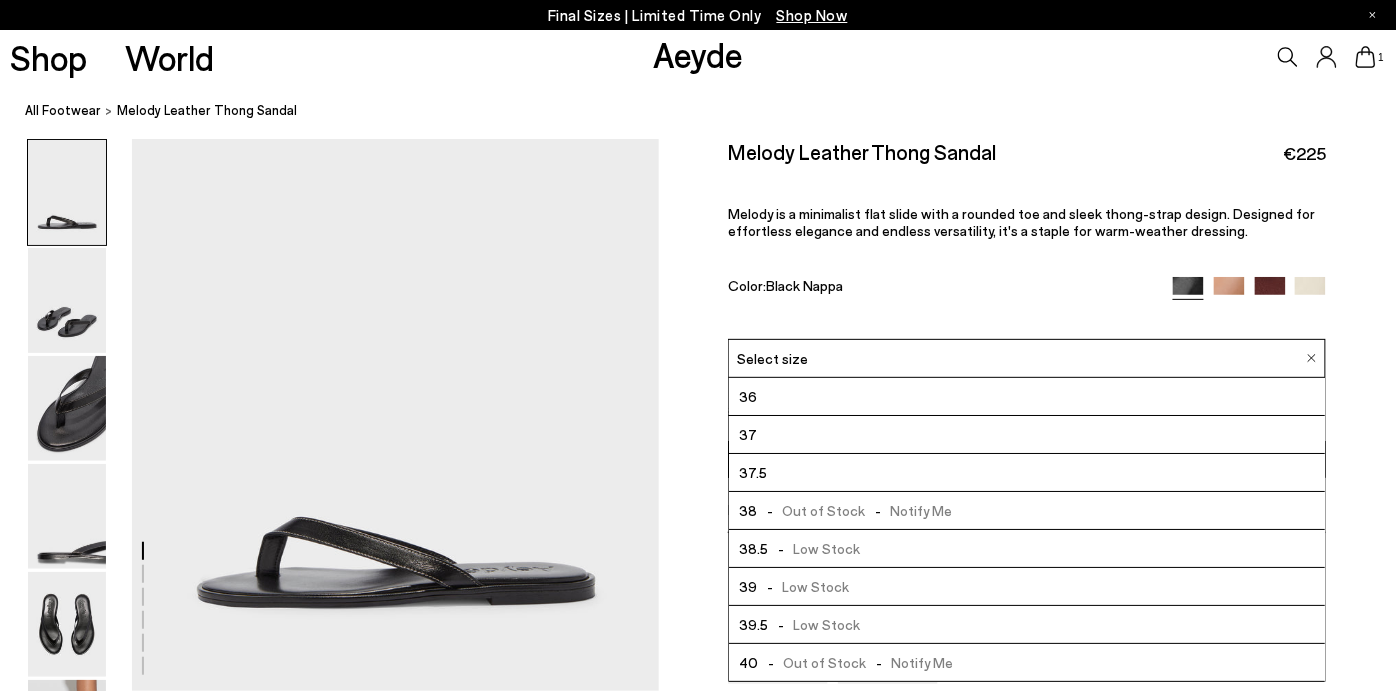 click on "39.5
- Low Stock" at bounding box center (1027, 625) 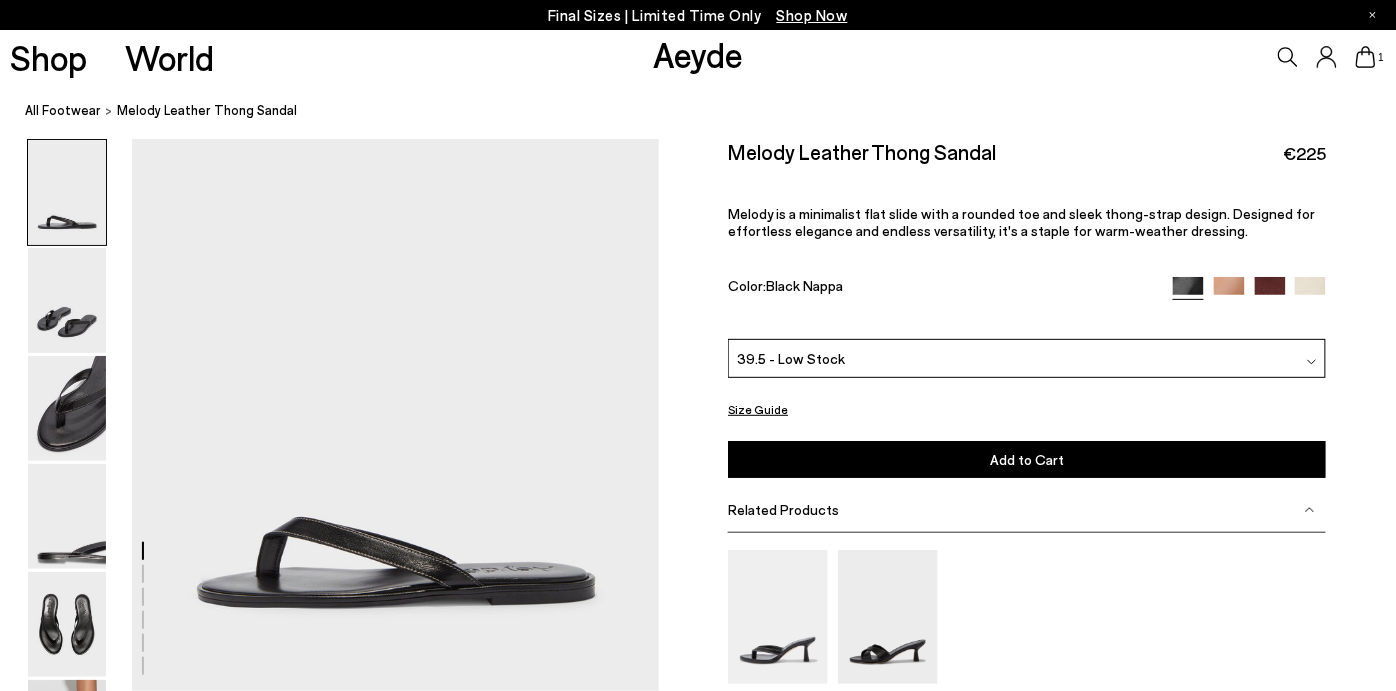 click on "Add to Cart Select a Size First" at bounding box center [1027, 459] 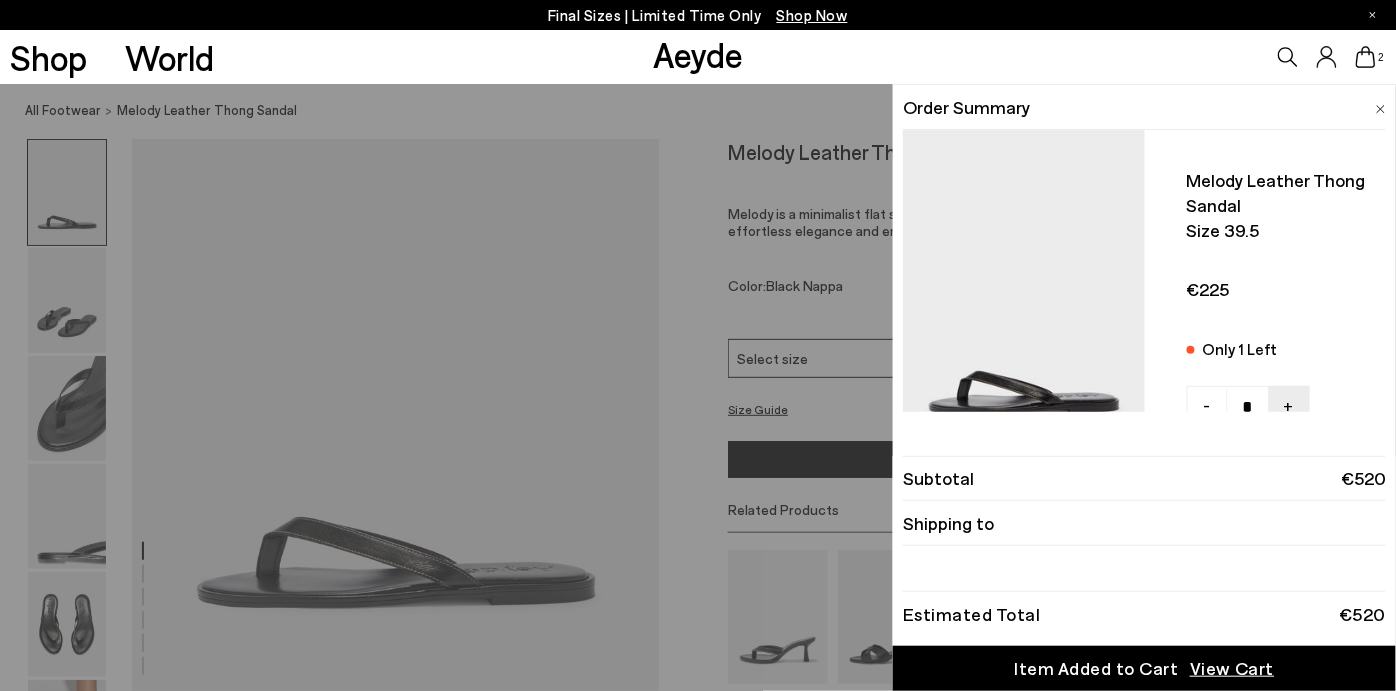 click at bounding box center (1381, 109) 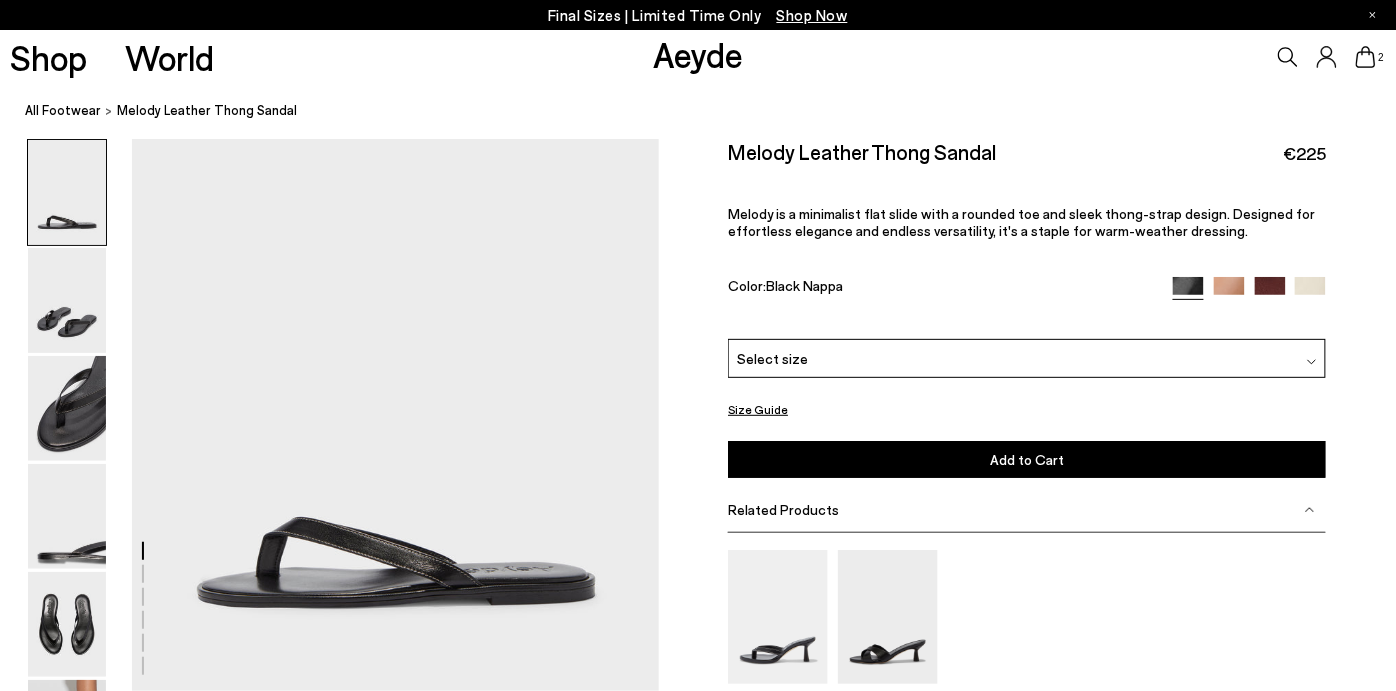 click at bounding box center (1229, 292) 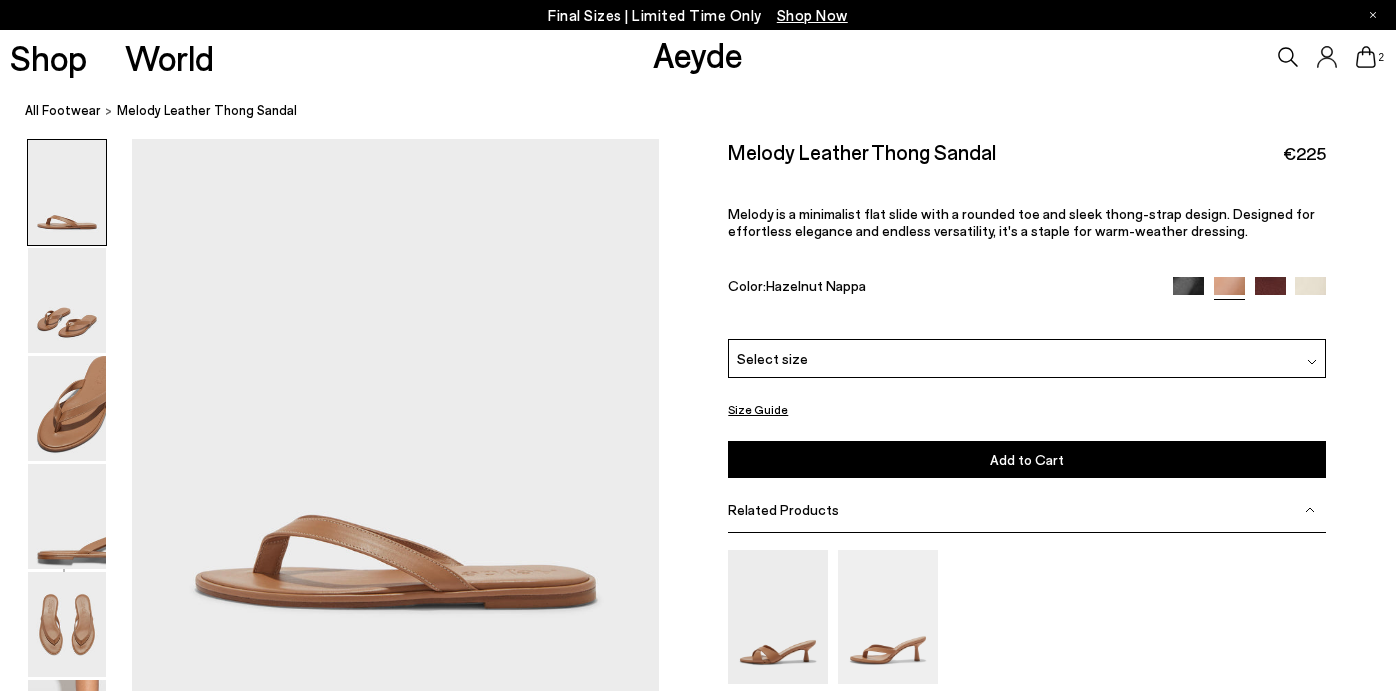 scroll, scrollTop: 0, scrollLeft: 0, axis: both 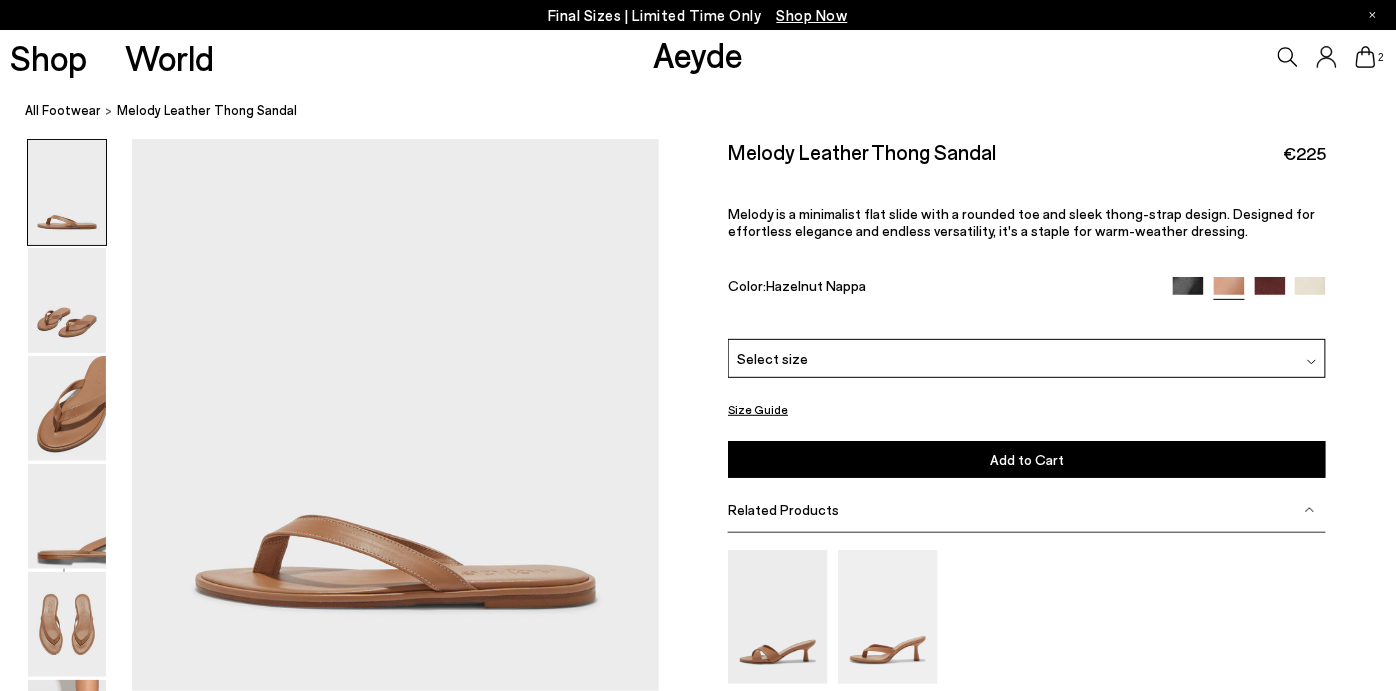 click on "Select size" at bounding box center [1027, 358] 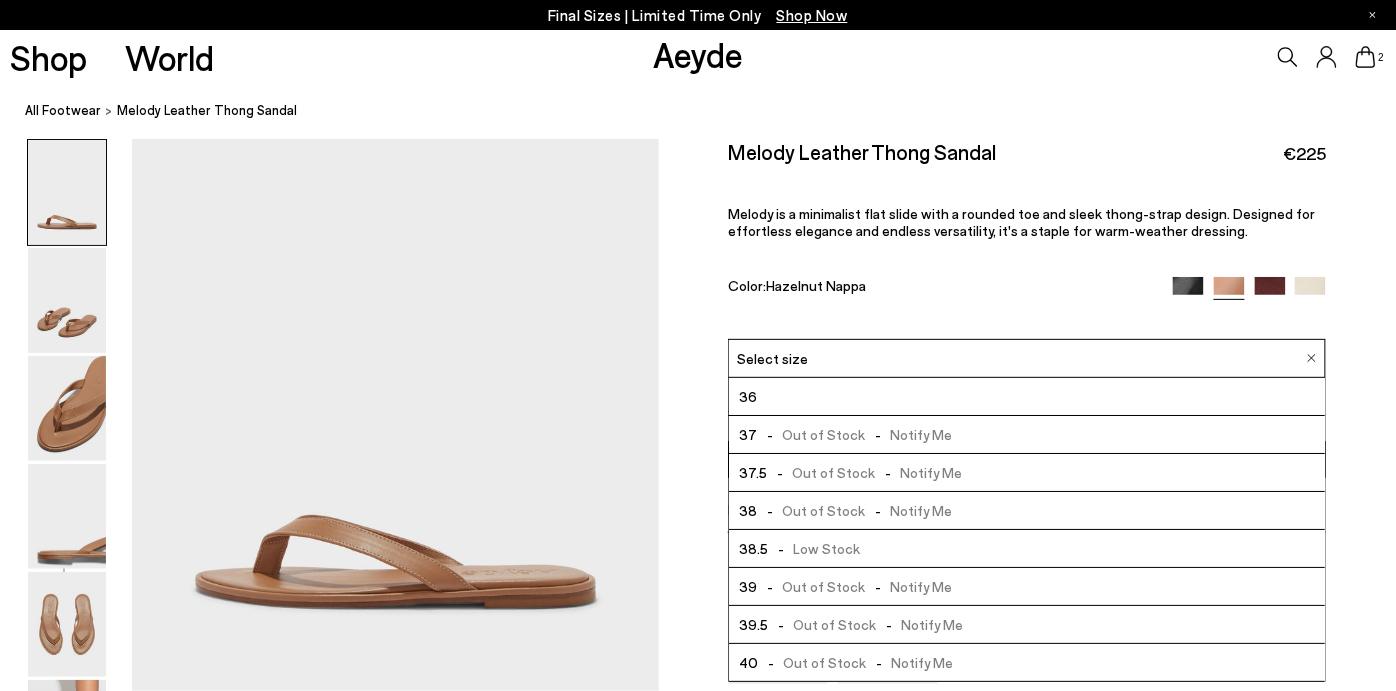 click on "Color:  Hazelnut Nappa" at bounding box center [941, 288] 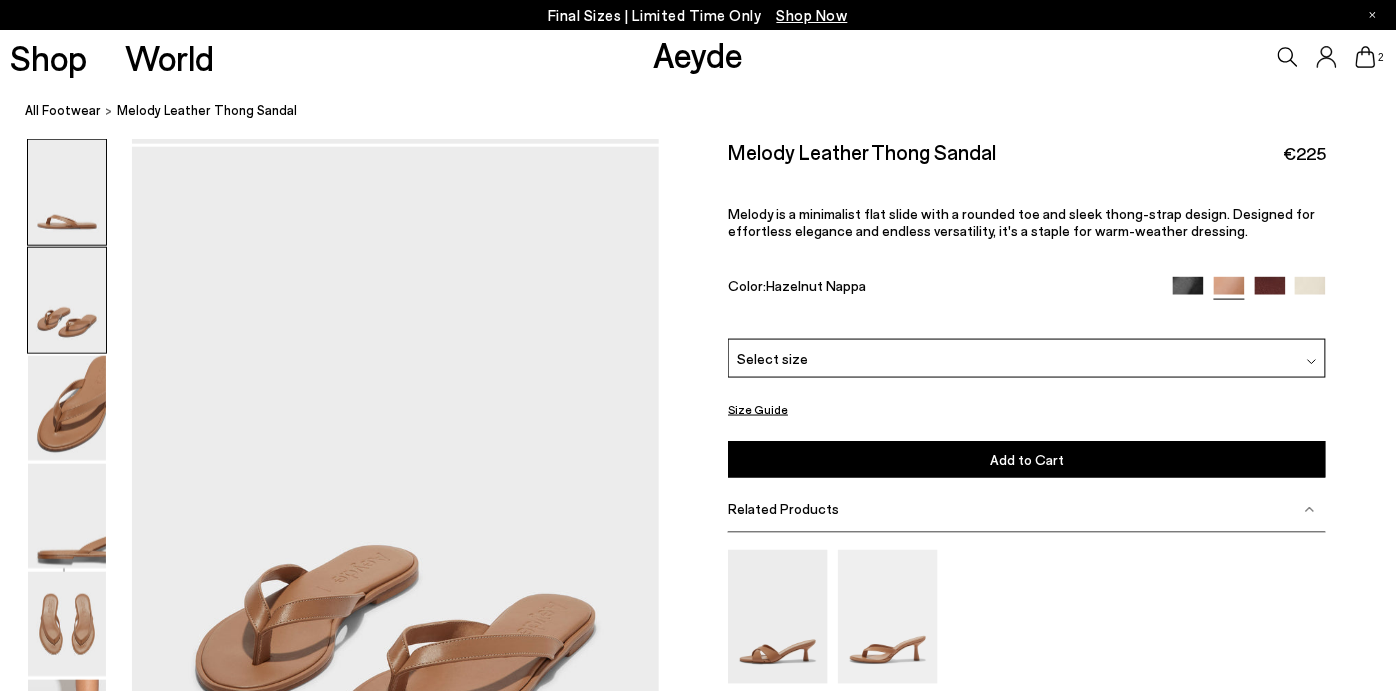 scroll, scrollTop: 0, scrollLeft: 0, axis: both 